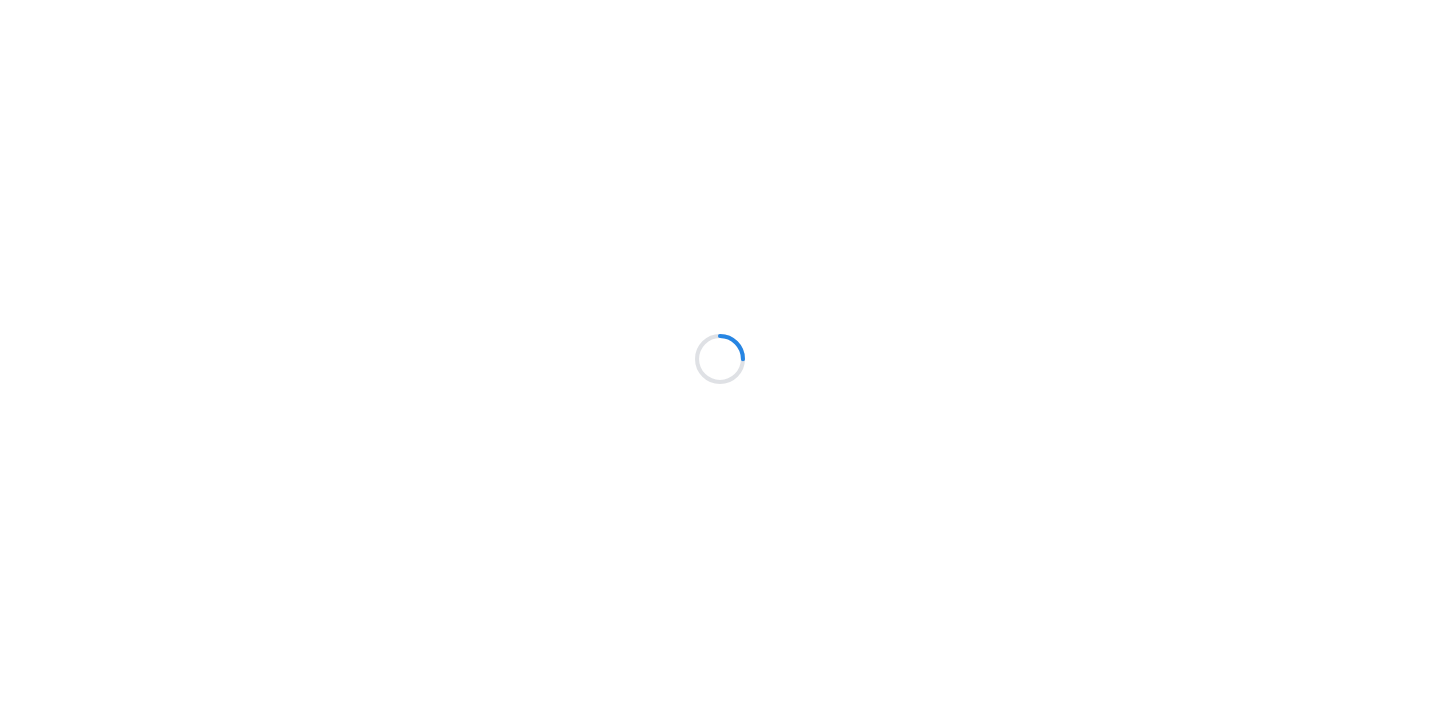 scroll, scrollTop: 0, scrollLeft: 0, axis: both 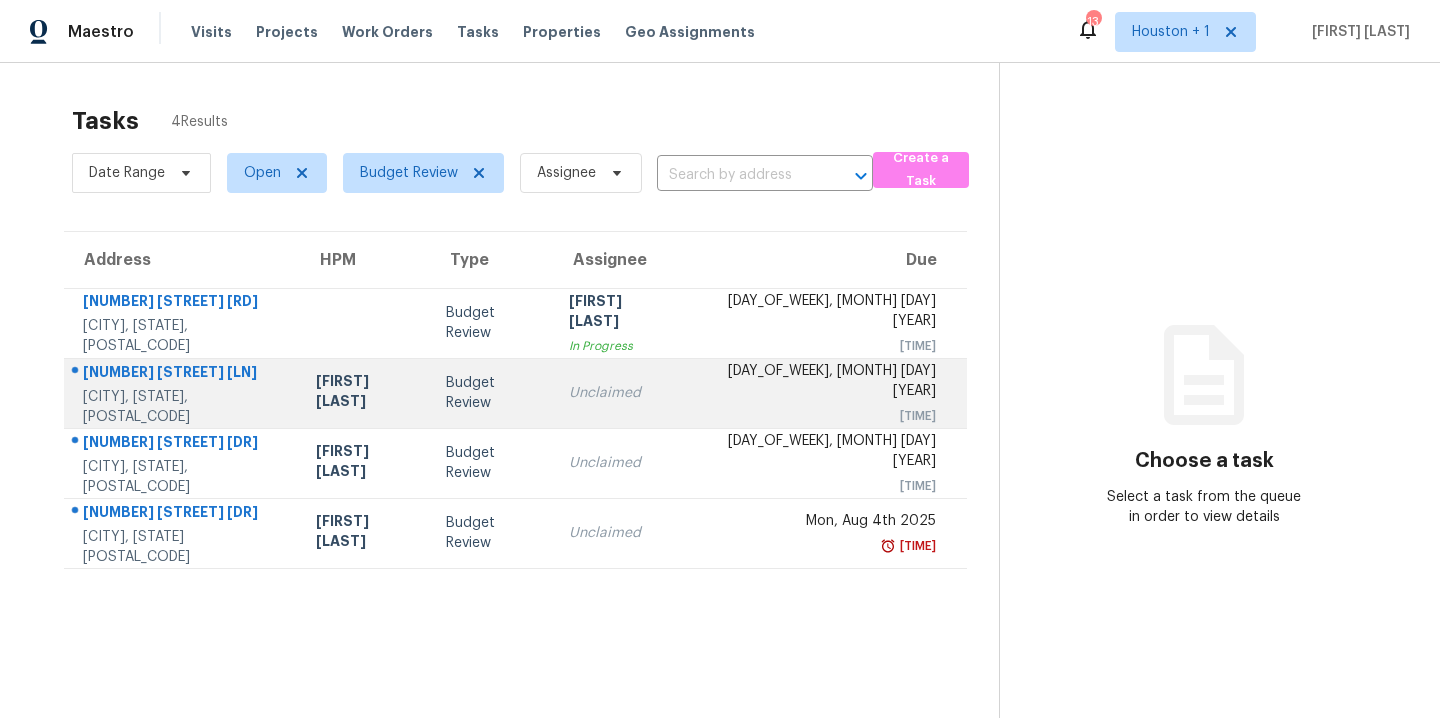 click on "[NUMBER] [STREET] [LN]" at bounding box center [183, 374] 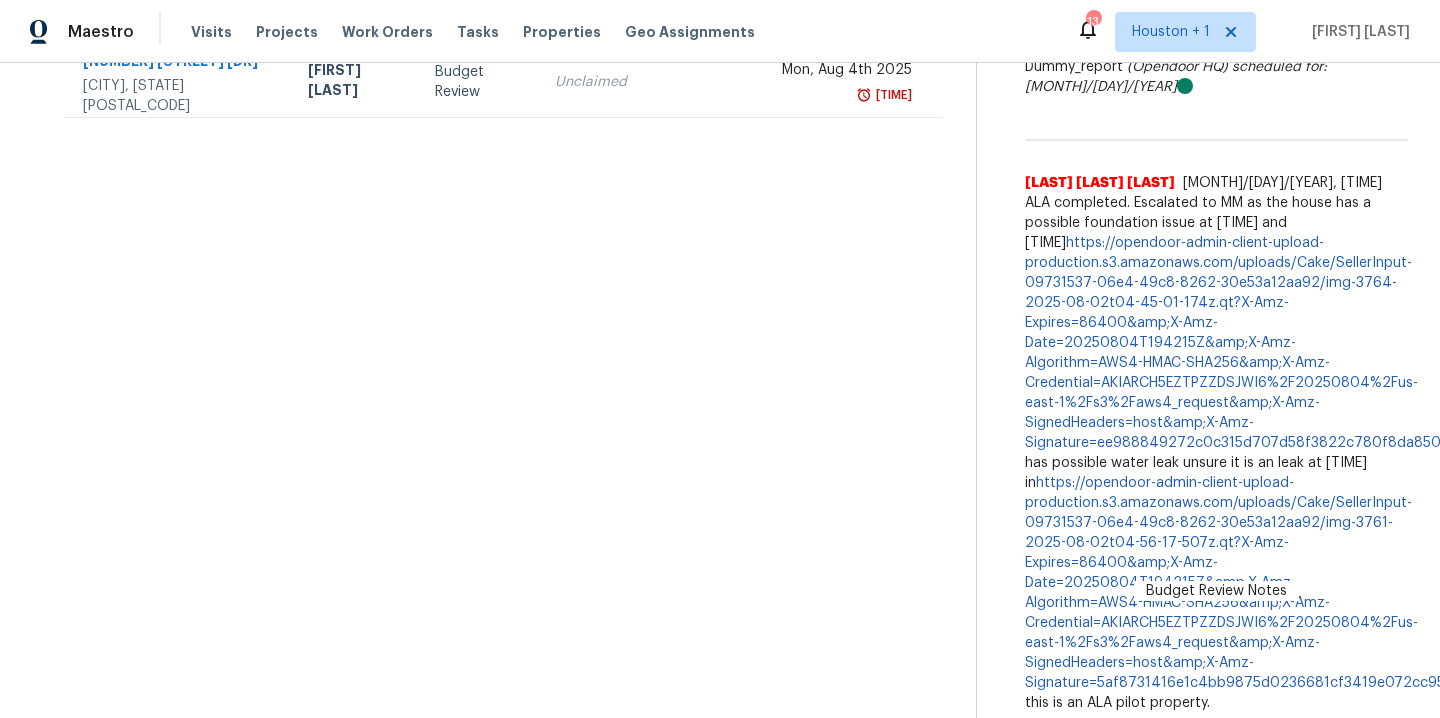 scroll, scrollTop: 0, scrollLeft: 0, axis: both 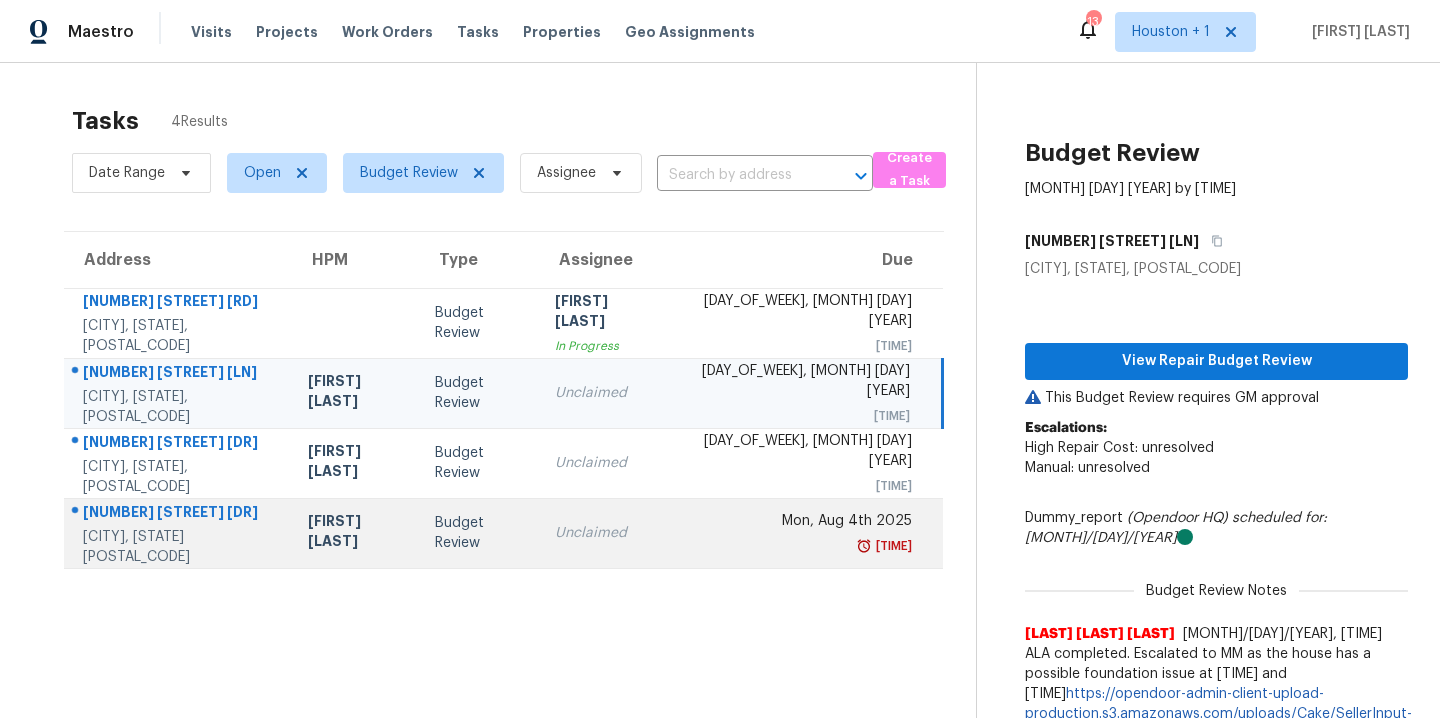 click on "[FIRST] [LAST]" at bounding box center [355, 533] 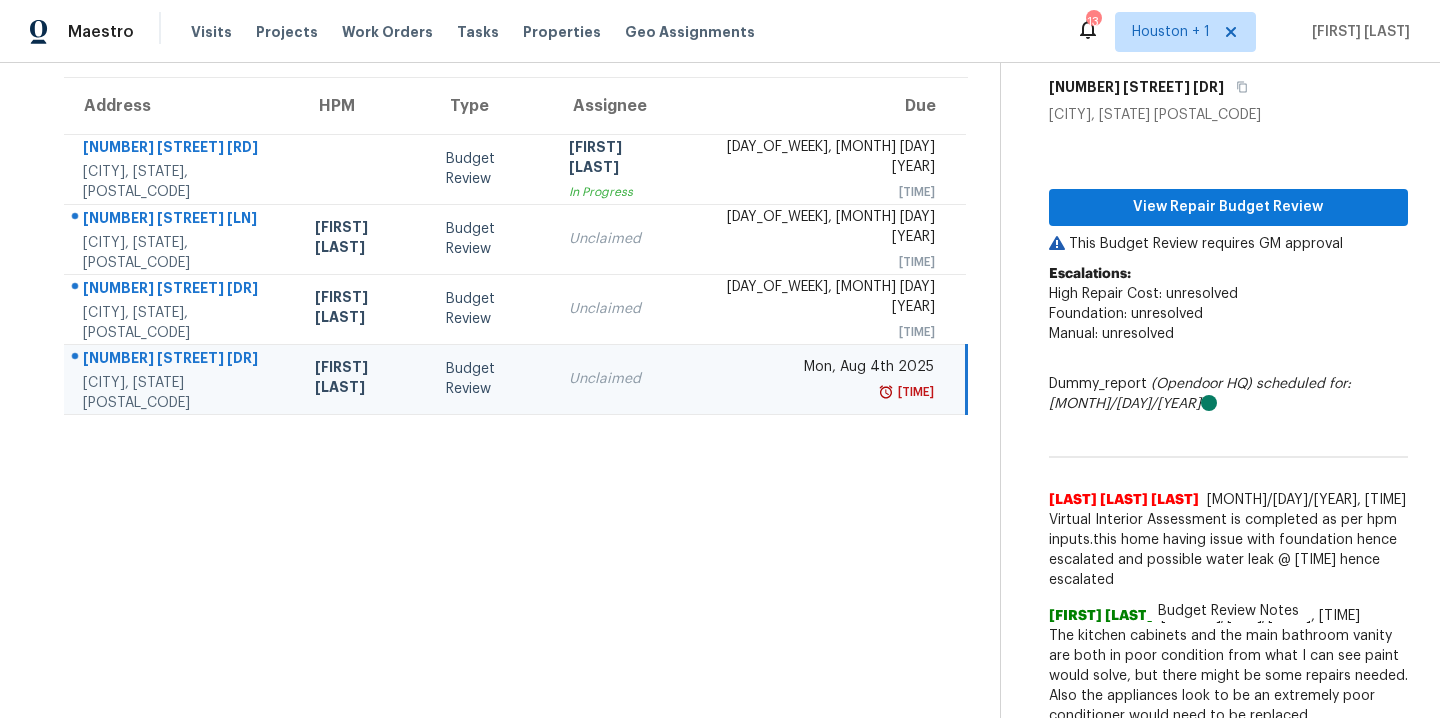 scroll, scrollTop: 6, scrollLeft: 0, axis: vertical 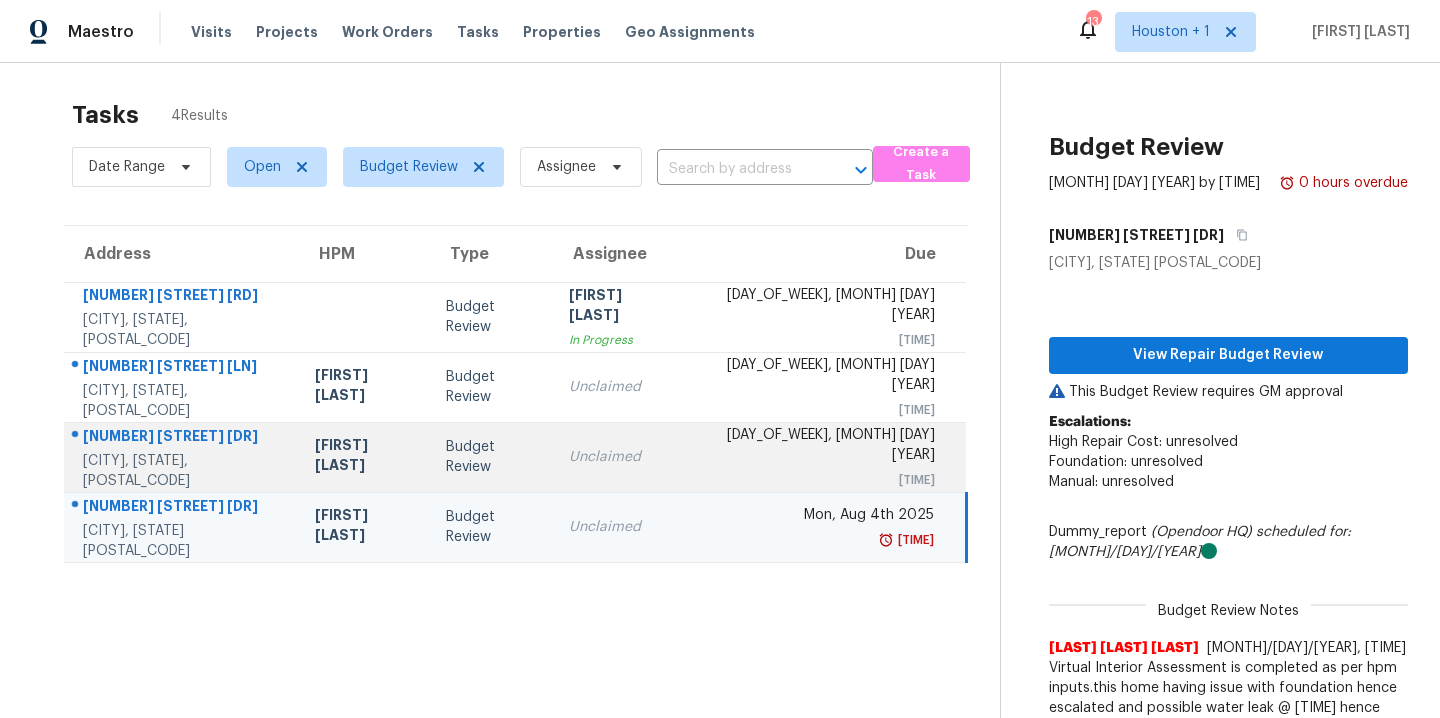click on "[NUMBER] [STREET] [DR]   [CITY], [STATE], [POSTAL_CODE]" at bounding box center [181, 457] 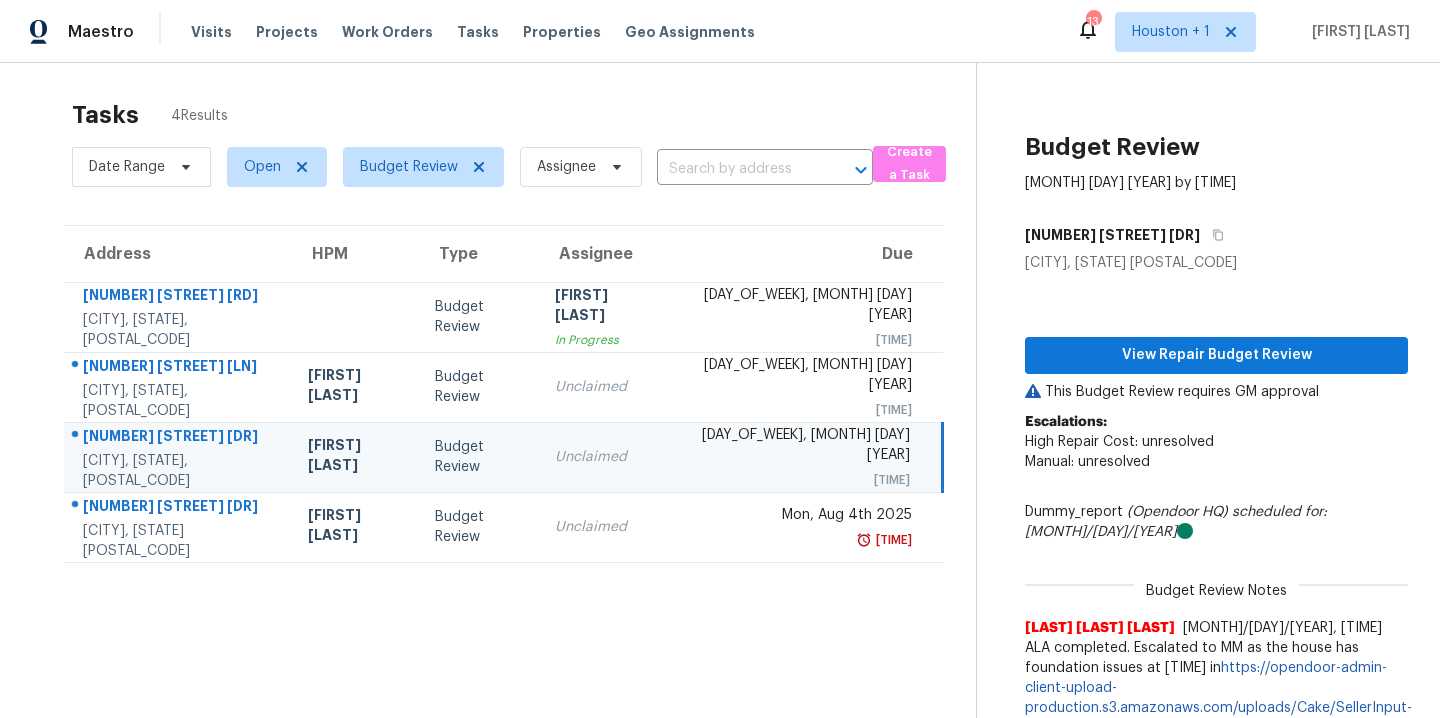 scroll, scrollTop: 159, scrollLeft: 0, axis: vertical 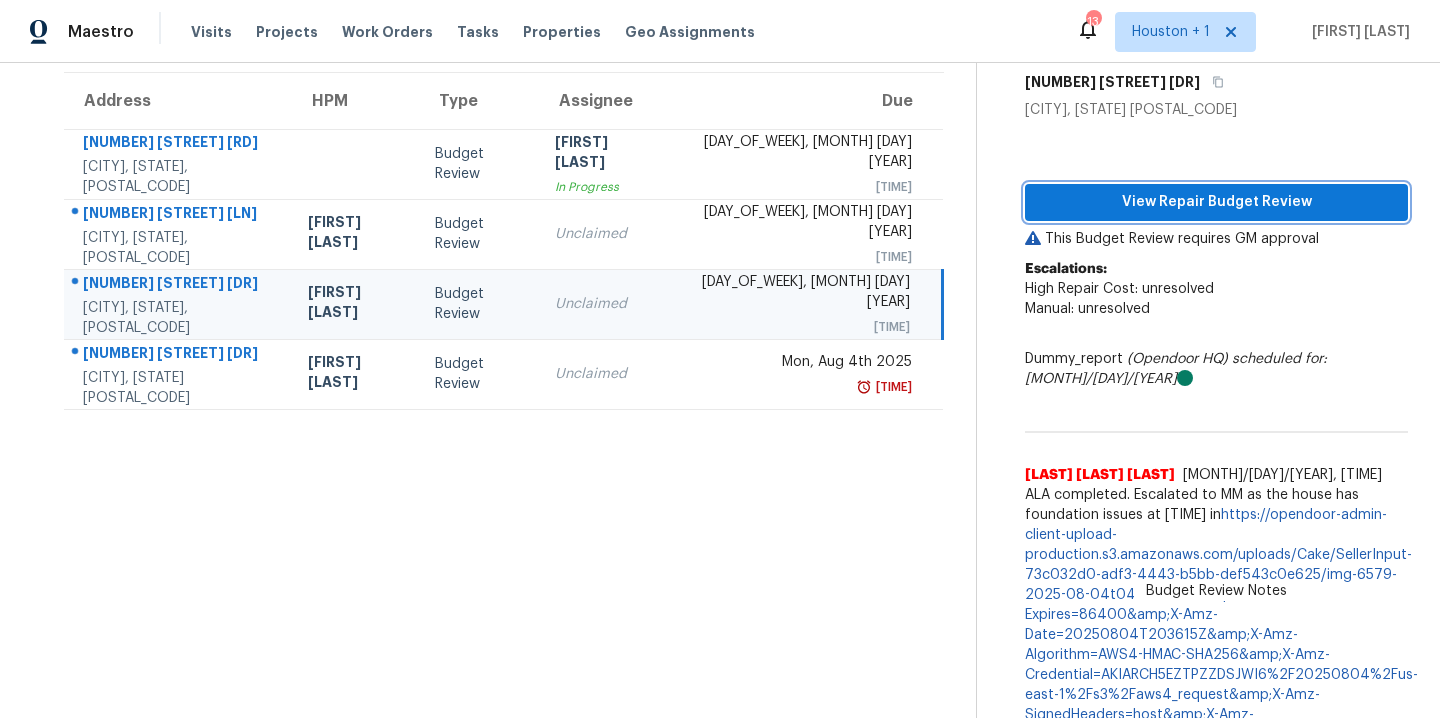click on "View Repair Budget Review" at bounding box center (1216, 202) 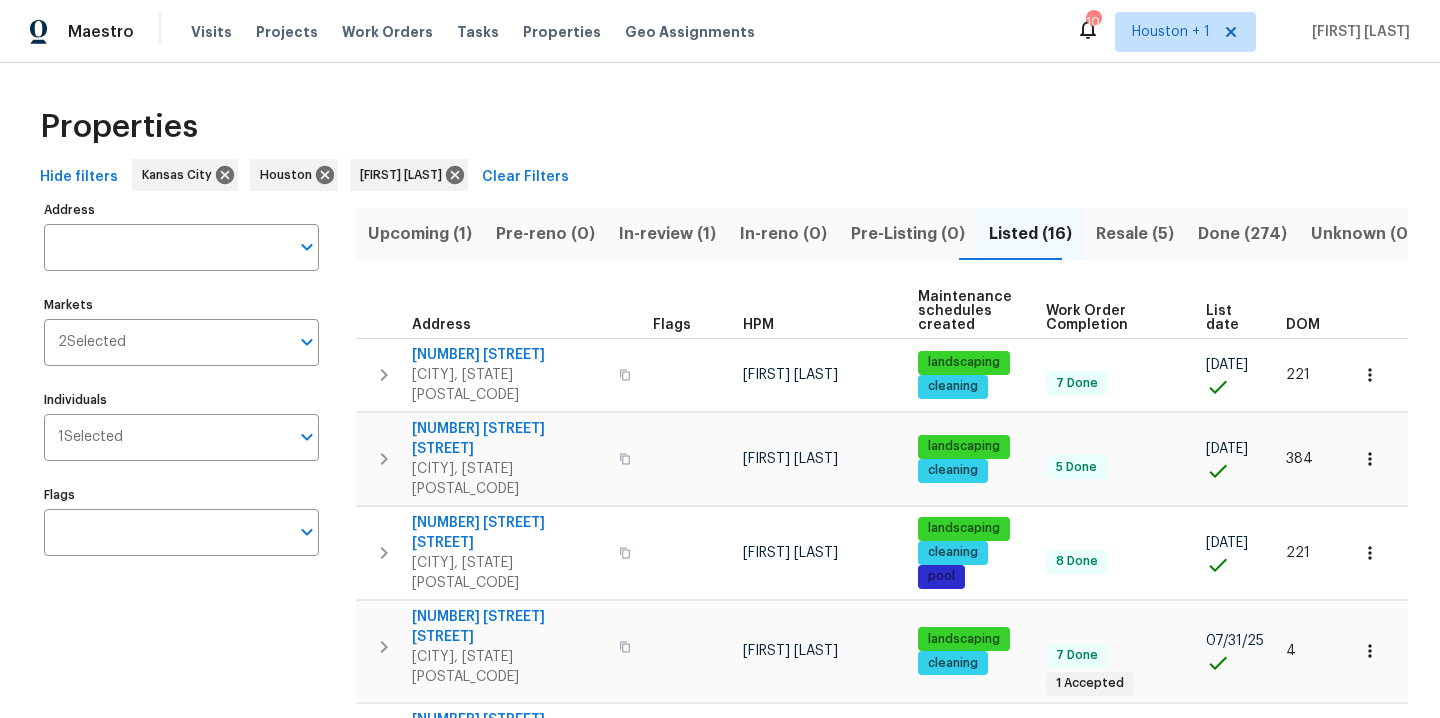 scroll, scrollTop: 0, scrollLeft: 0, axis: both 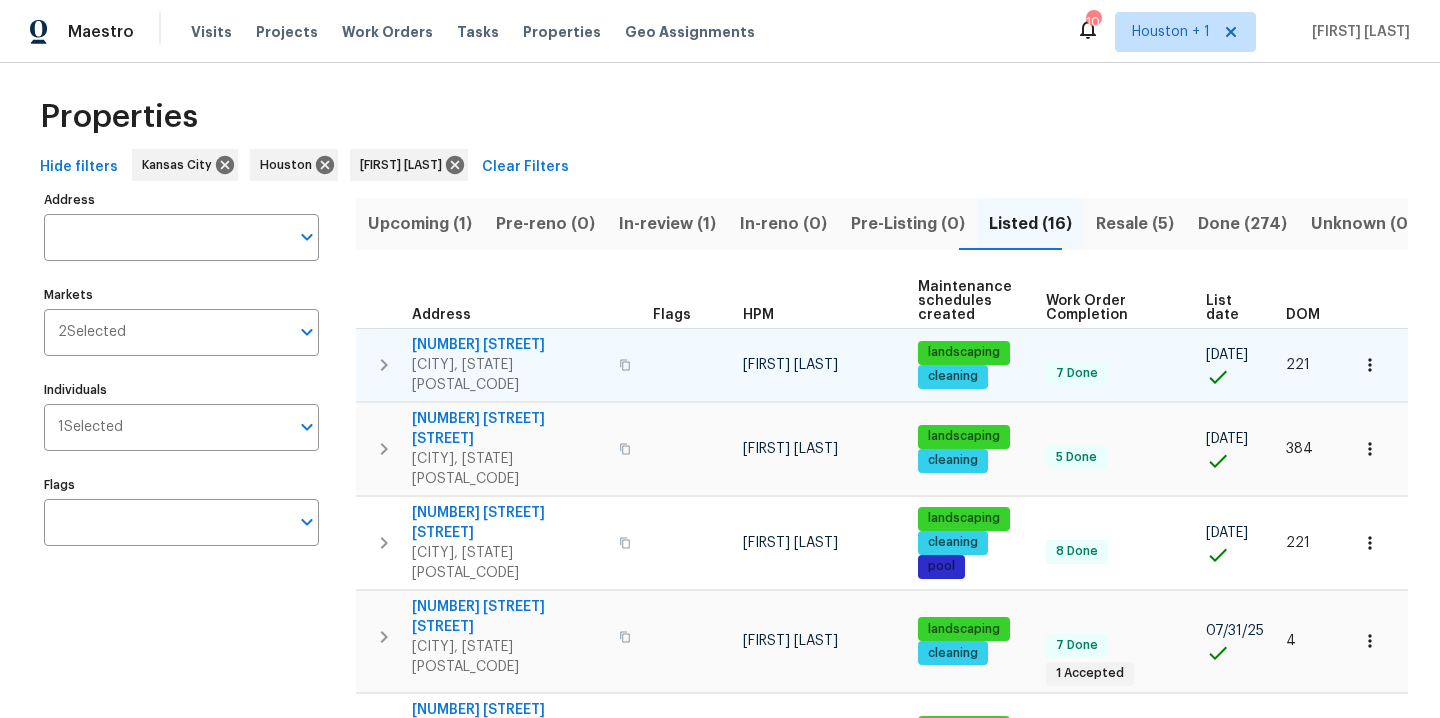 click 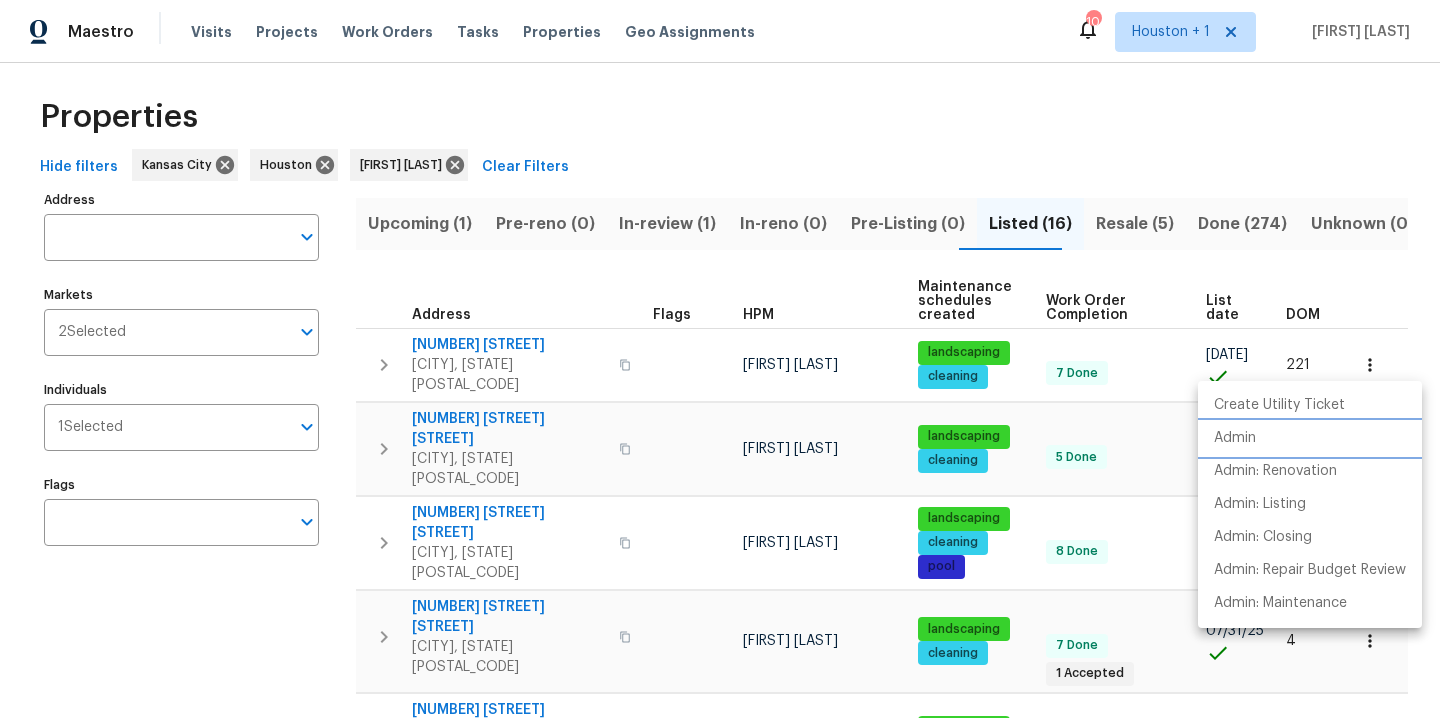 click on "Admin" at bounding box center [1235, 438] 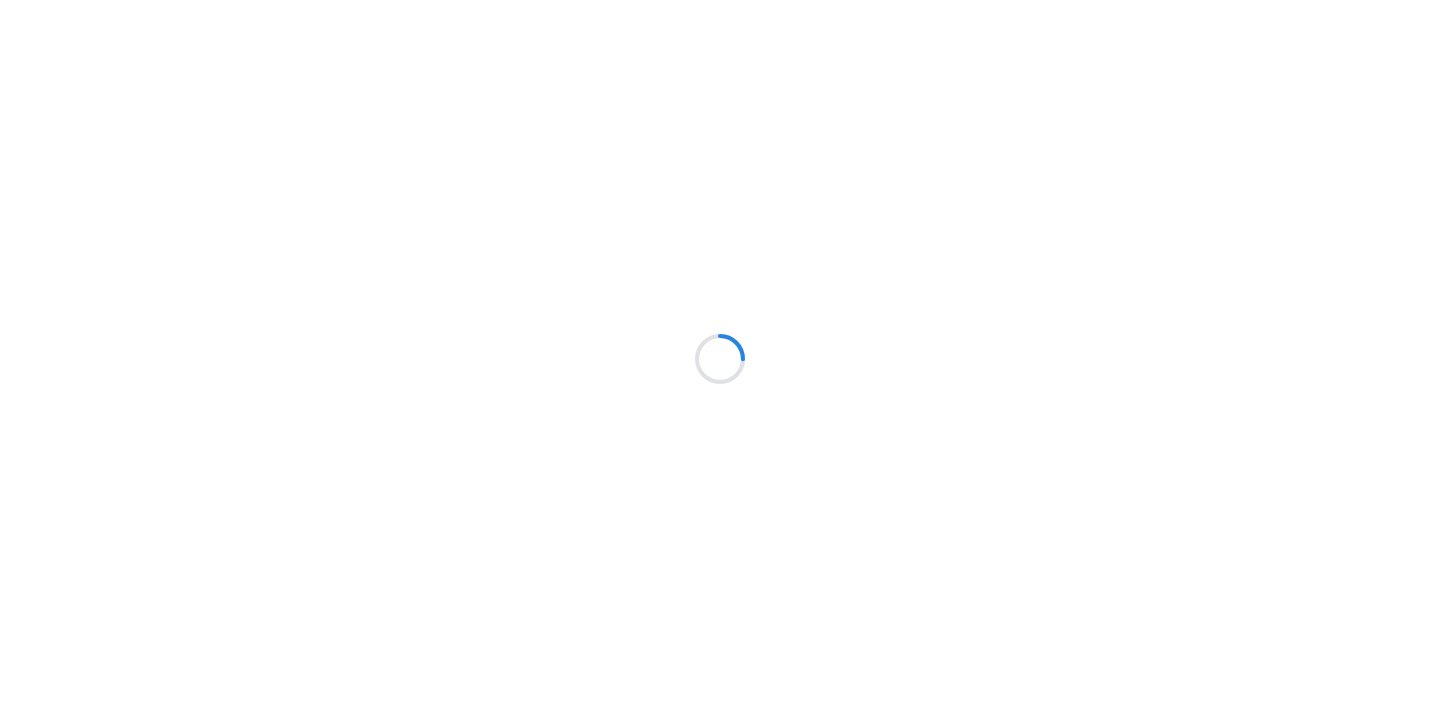 scroll, scrollTop: 0, scrollLeft: 0, axis: both 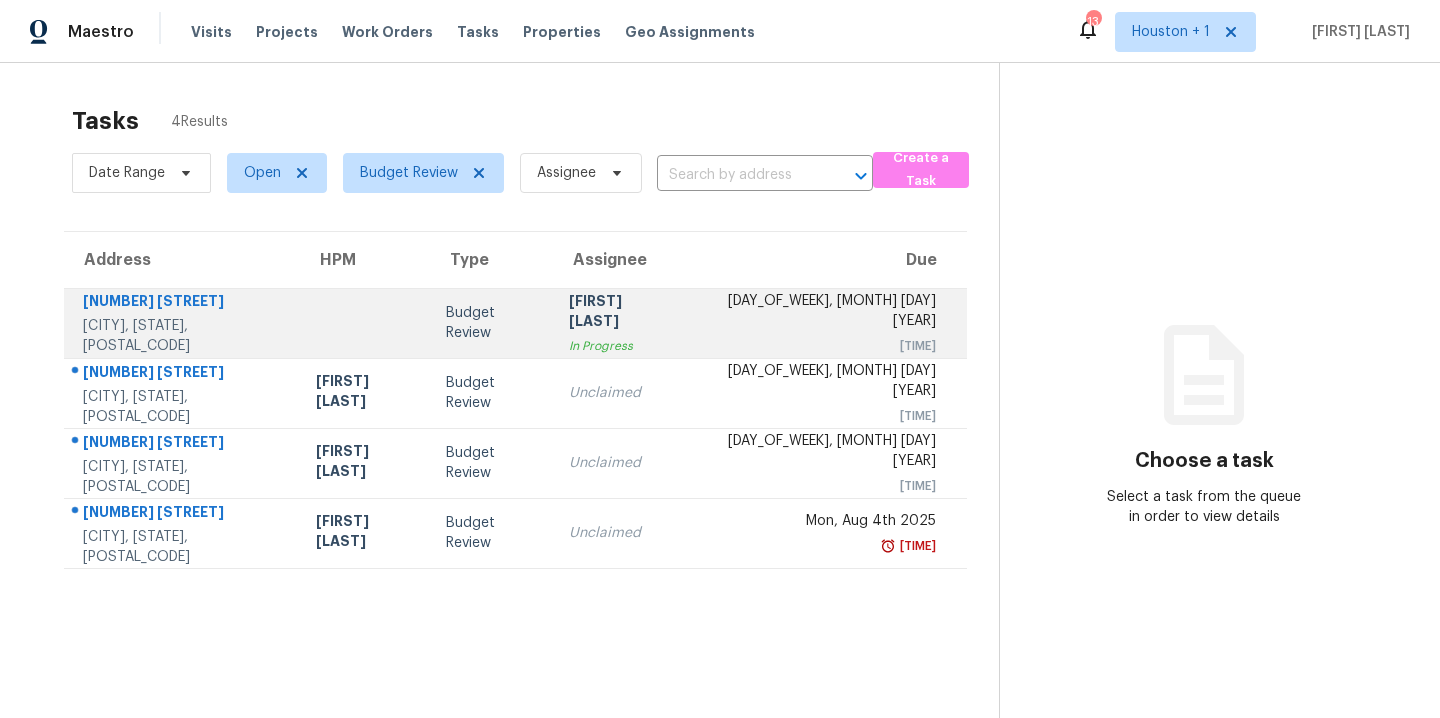 click on "Luis Chavez In Progress" at bounding box center [619, 323] 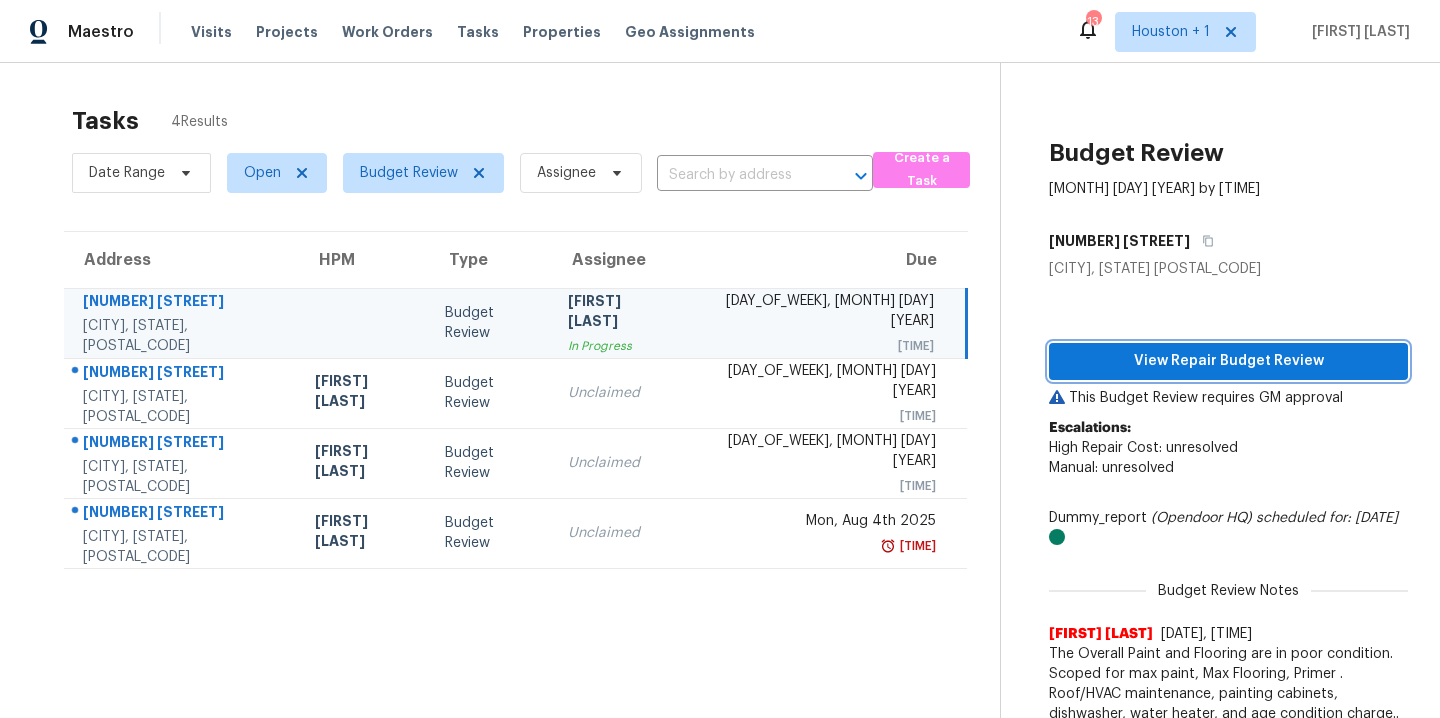 click on "View Repair Budget Review" at bounding box center (1228, 361) 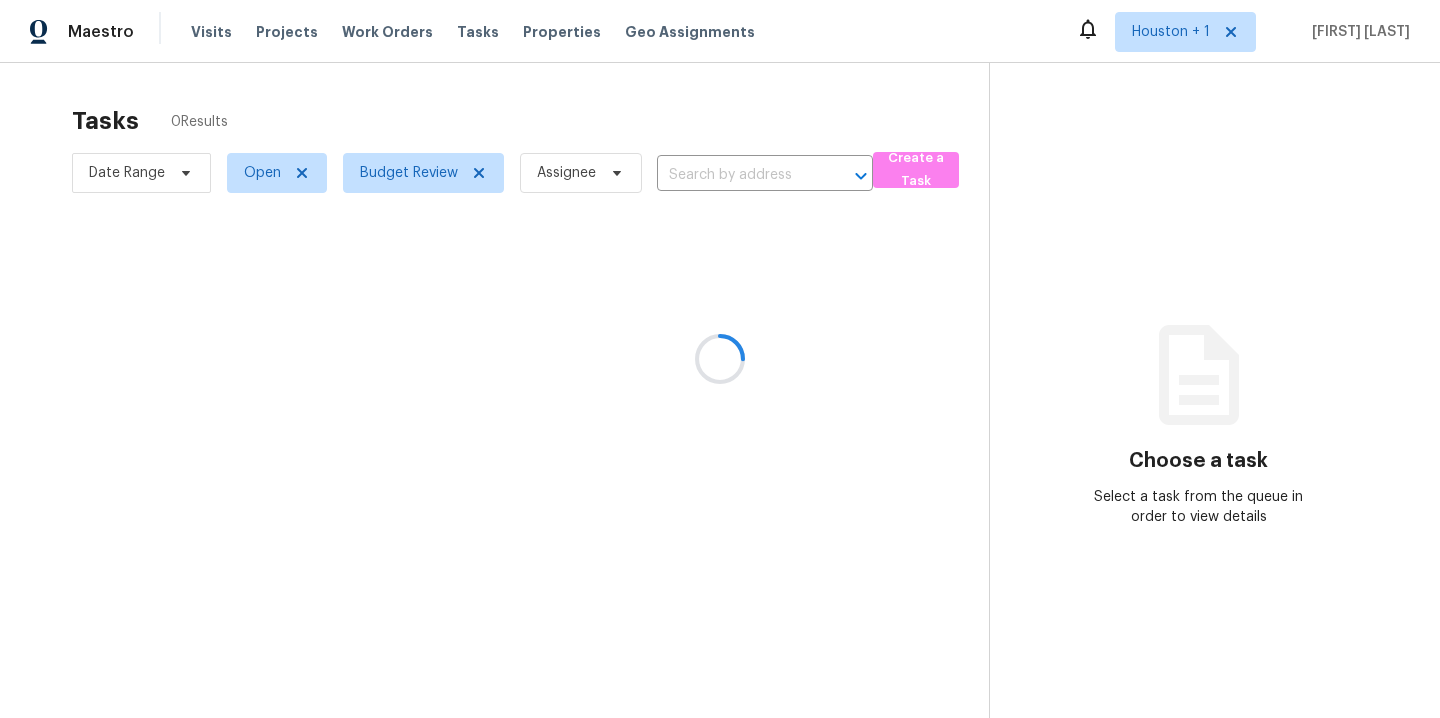 scroll, scrollTop: 0, scrollLeft: 0, axis: both 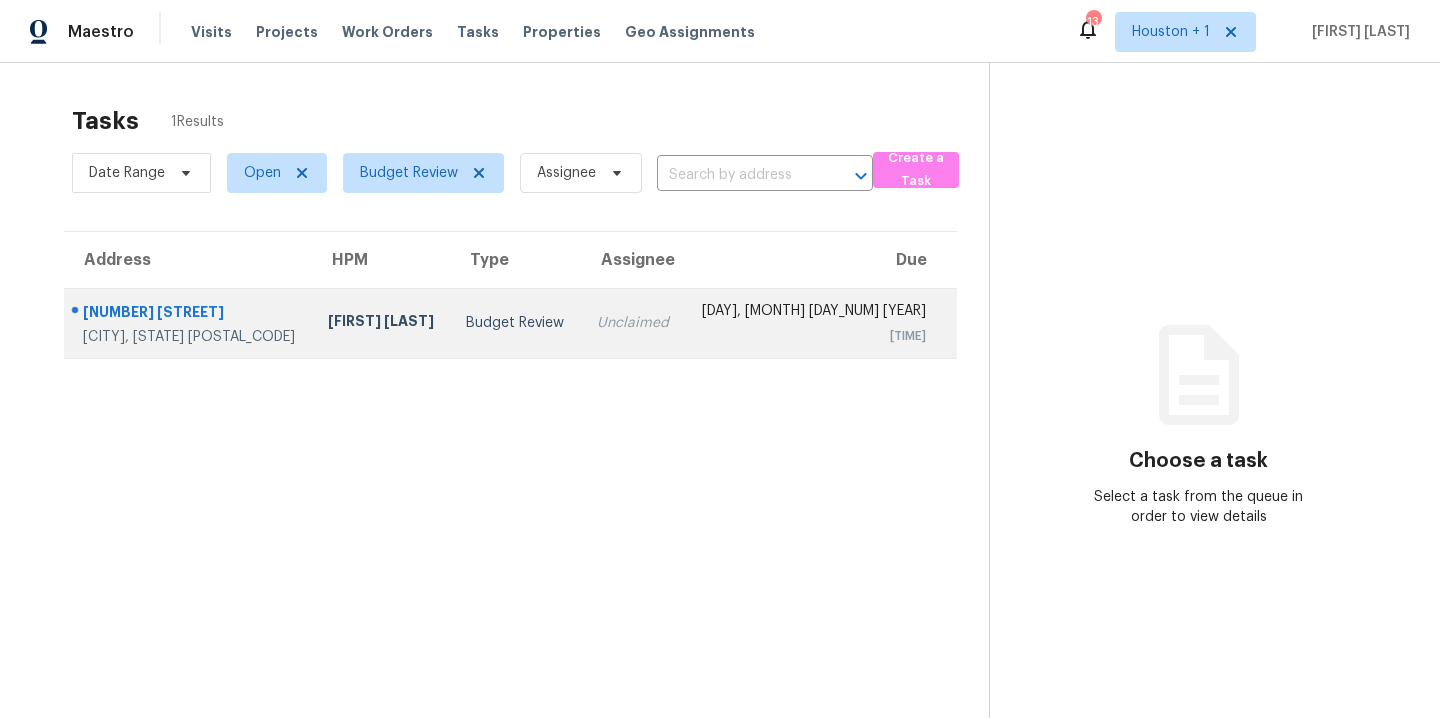 click on "[FIRST] [LAST]" at bounding box center (381, 323) 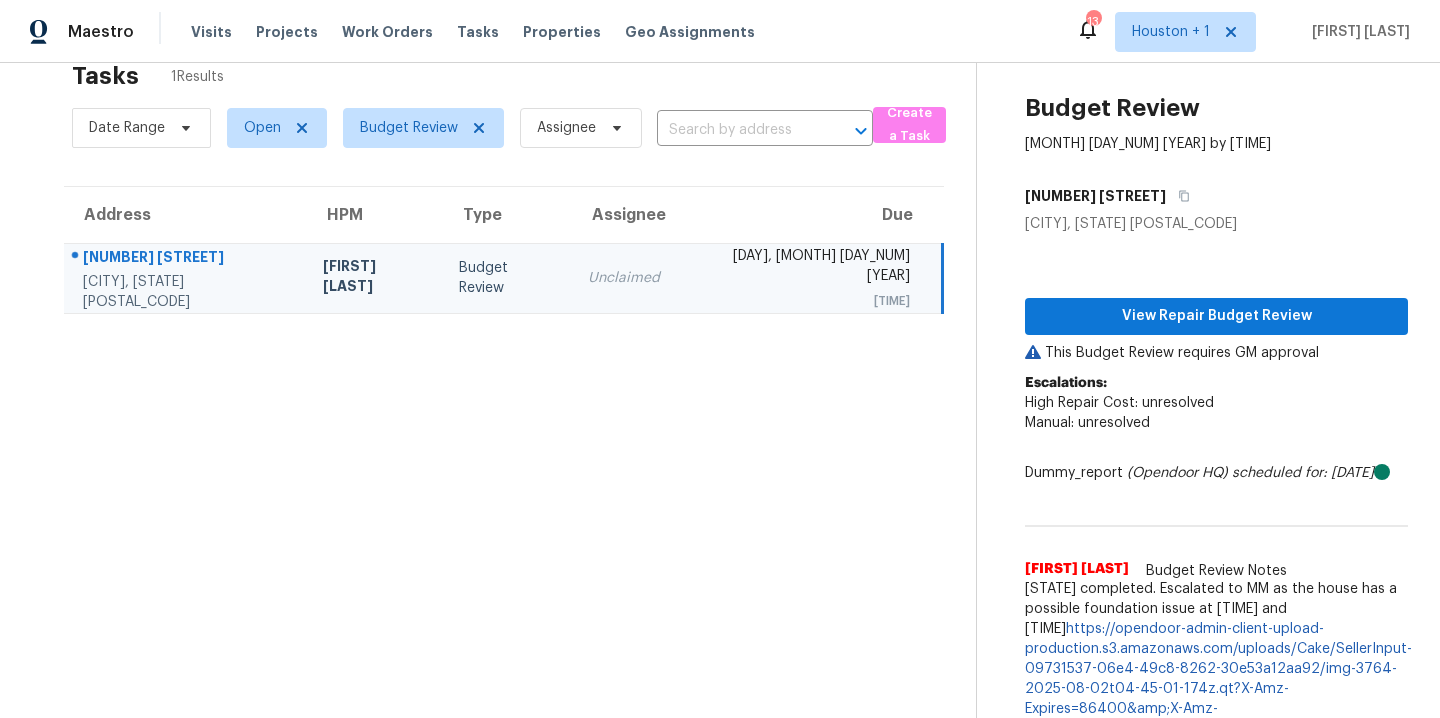 scroll, scrollTop: 65, scrollLeft: 0, axis: vertical 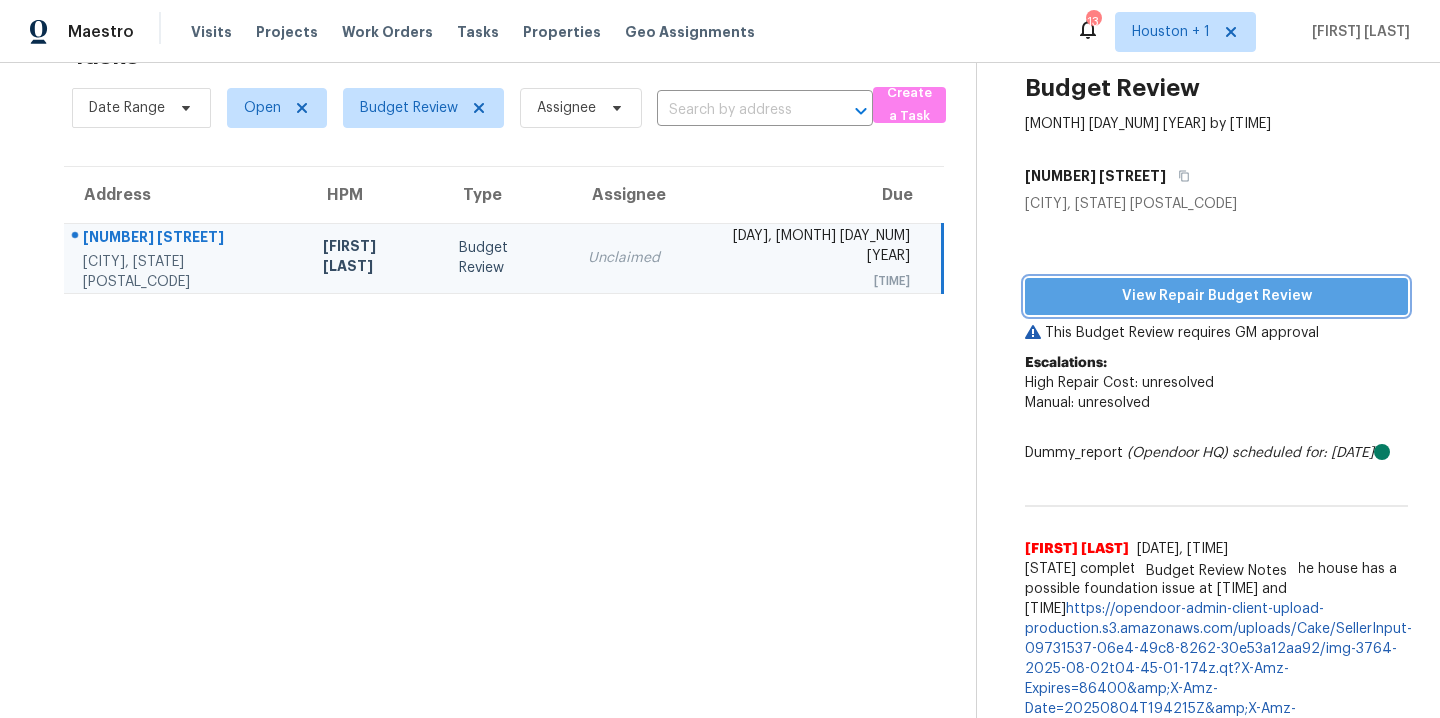 click on "View Repair Budget Review" at bounding box center (1216, 296) 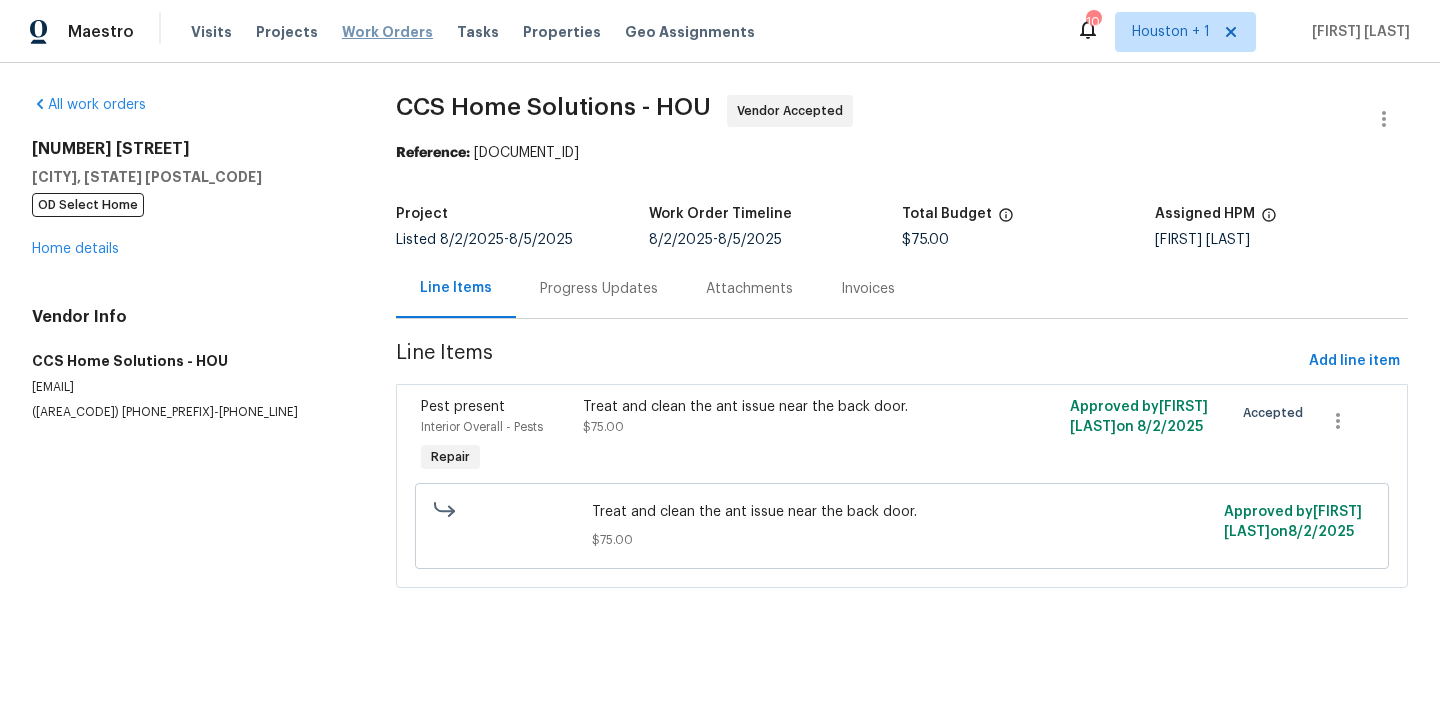scroll, scrollTop: 0, scrollLeft: 0, axis: both 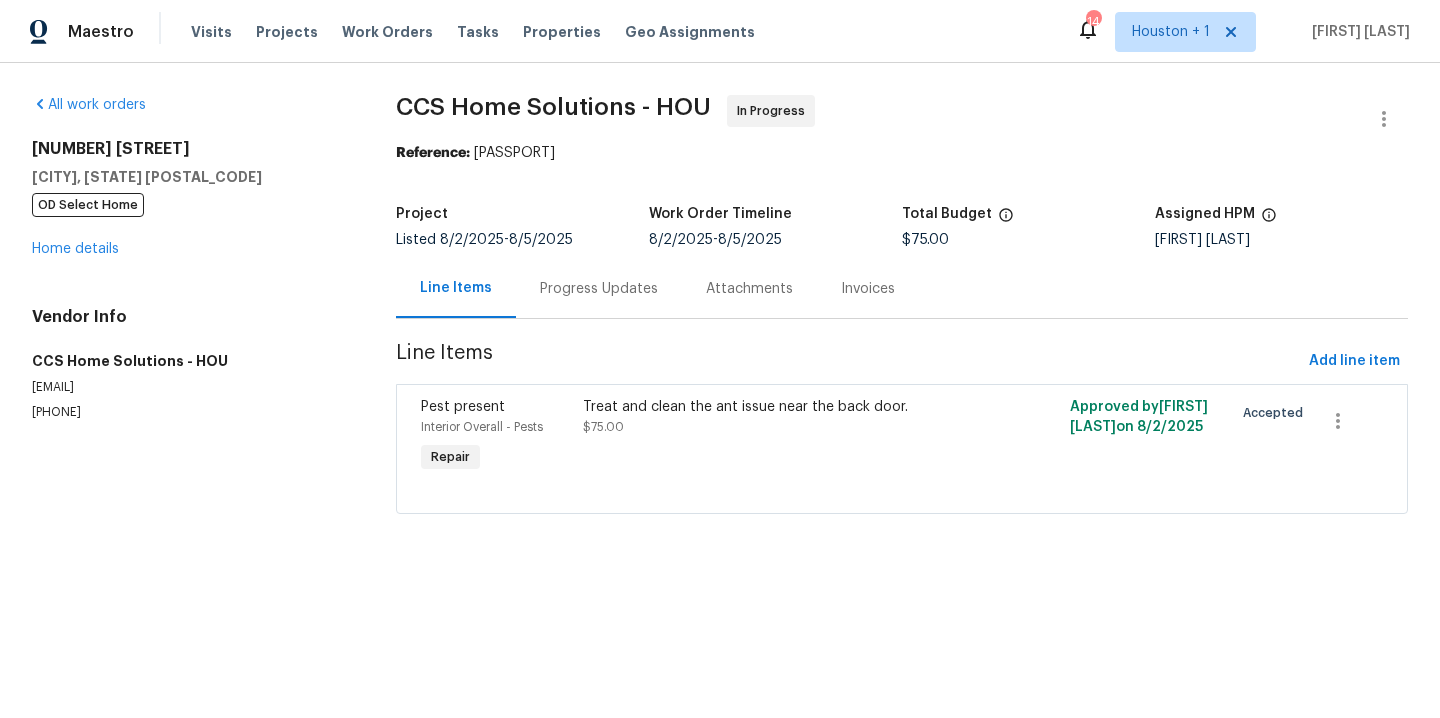 click on "Progress Updates" at bounding box center (599, 288) 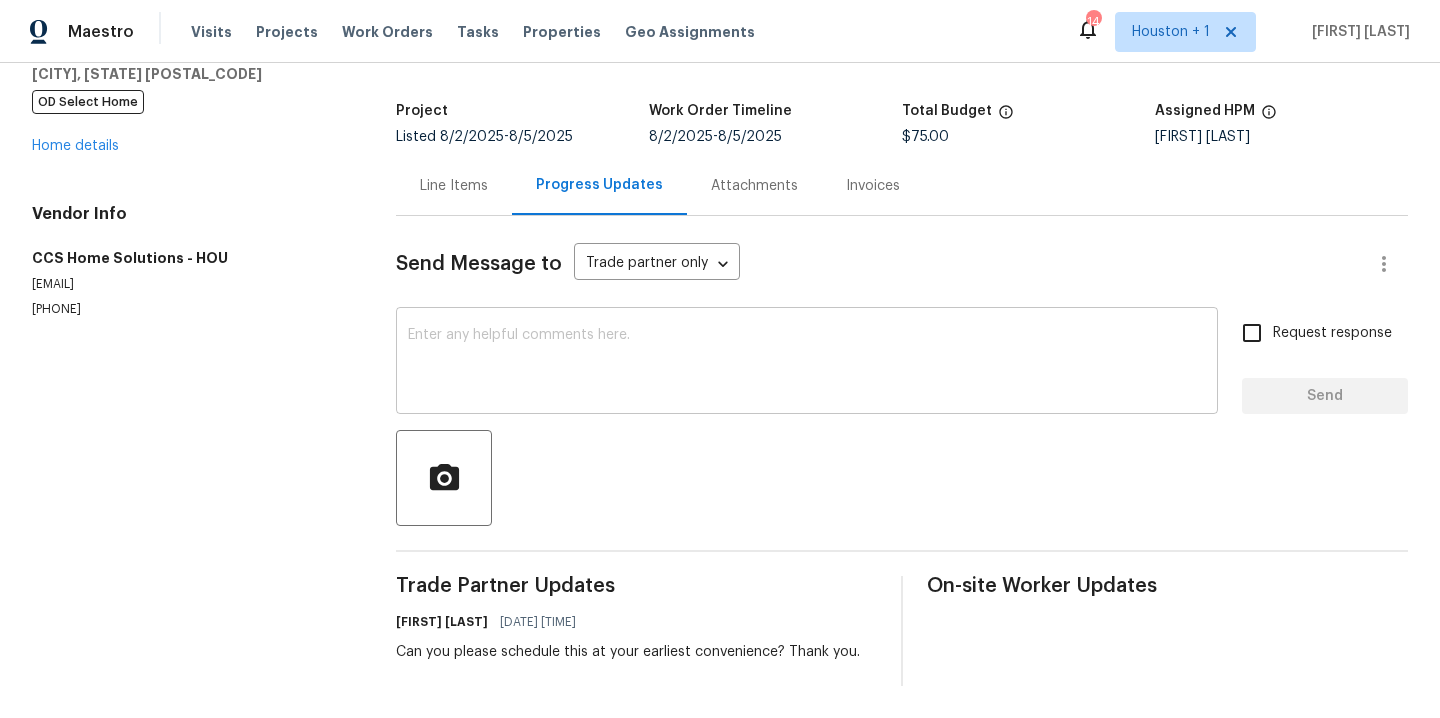 scroll, scrollTop: 86, scrollLeft: 0, axis: vertical 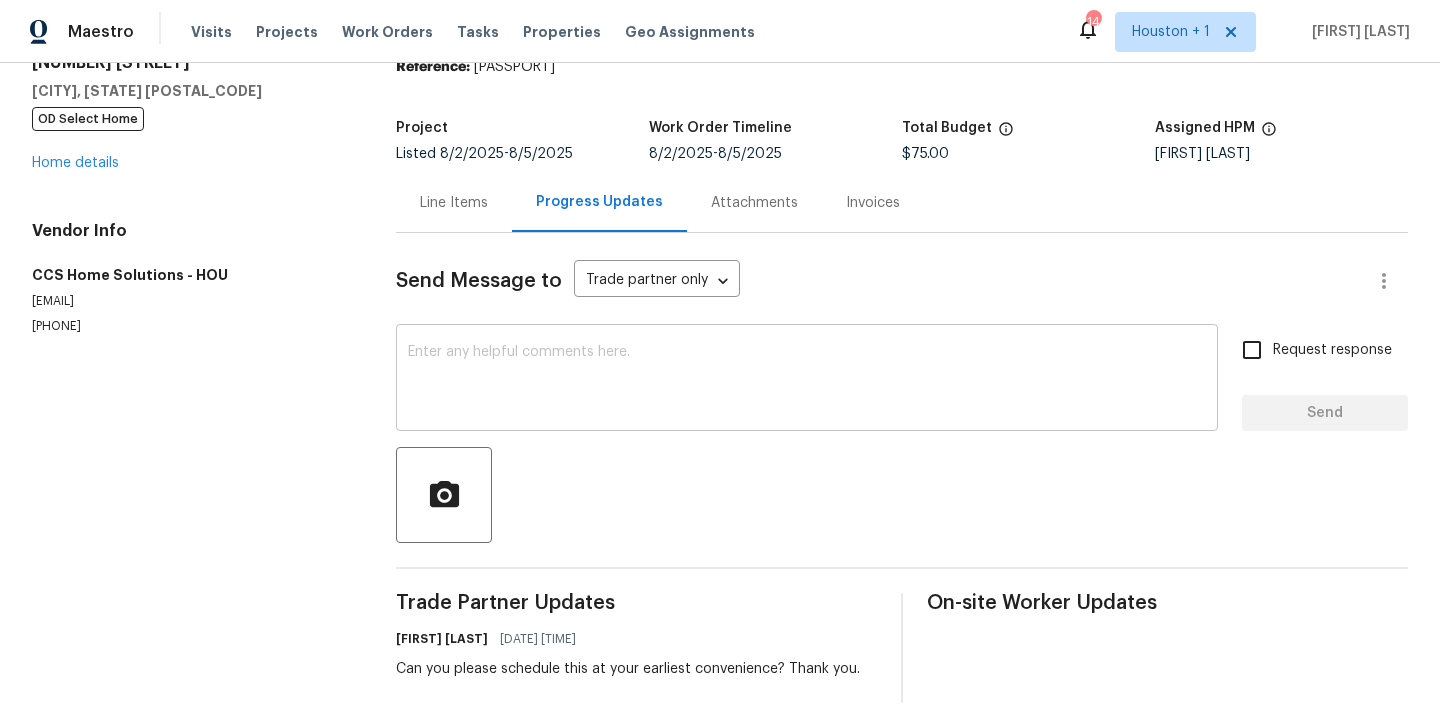 click on "x ​" at bounding box center [807, 380] 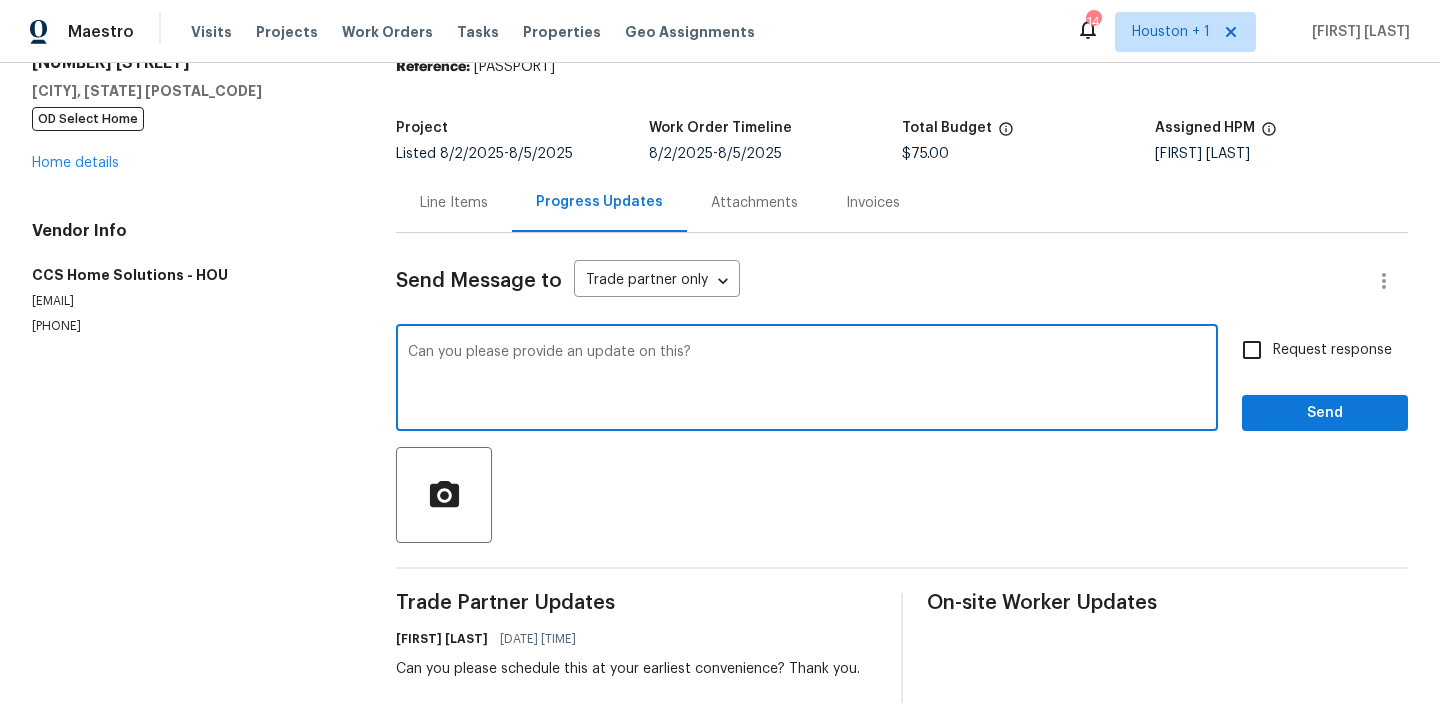 type on "Can you please provide an update on this?" 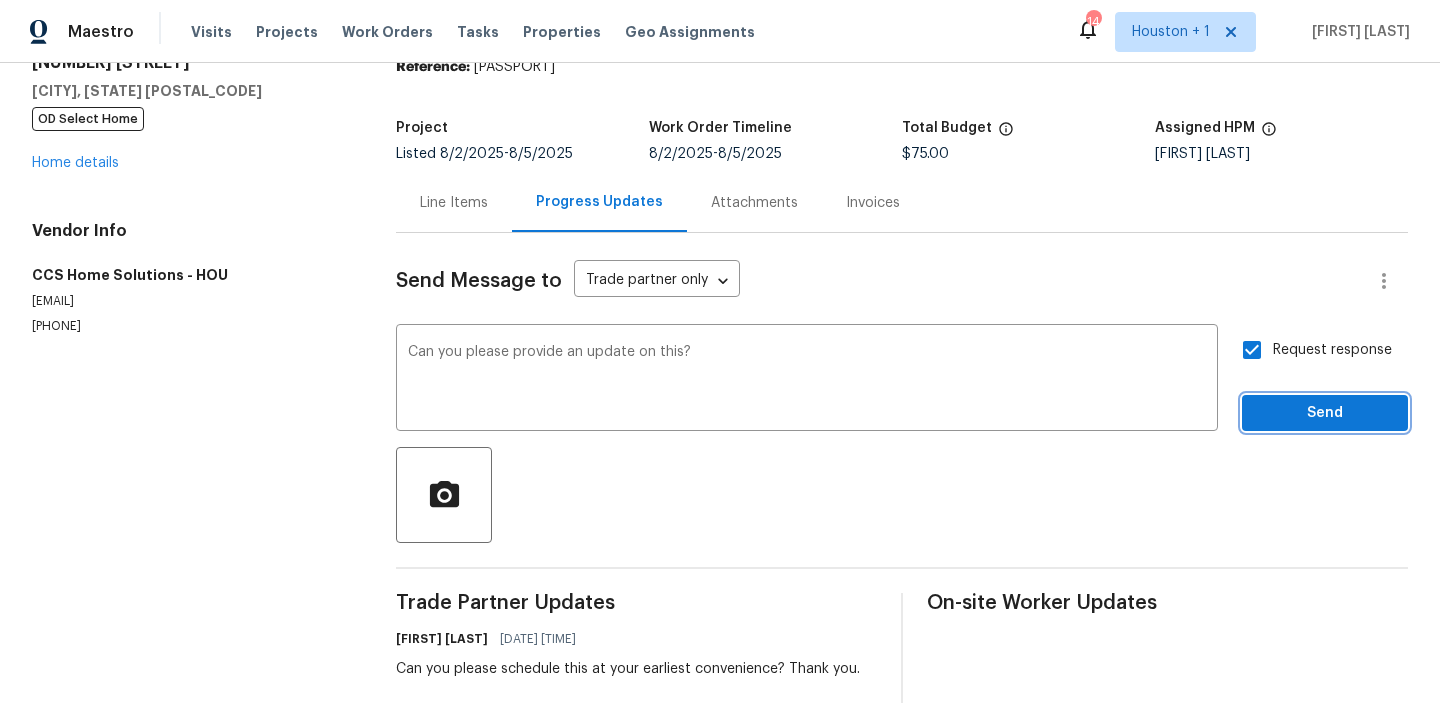 click on "Send" at bounding box center [1325, 413] 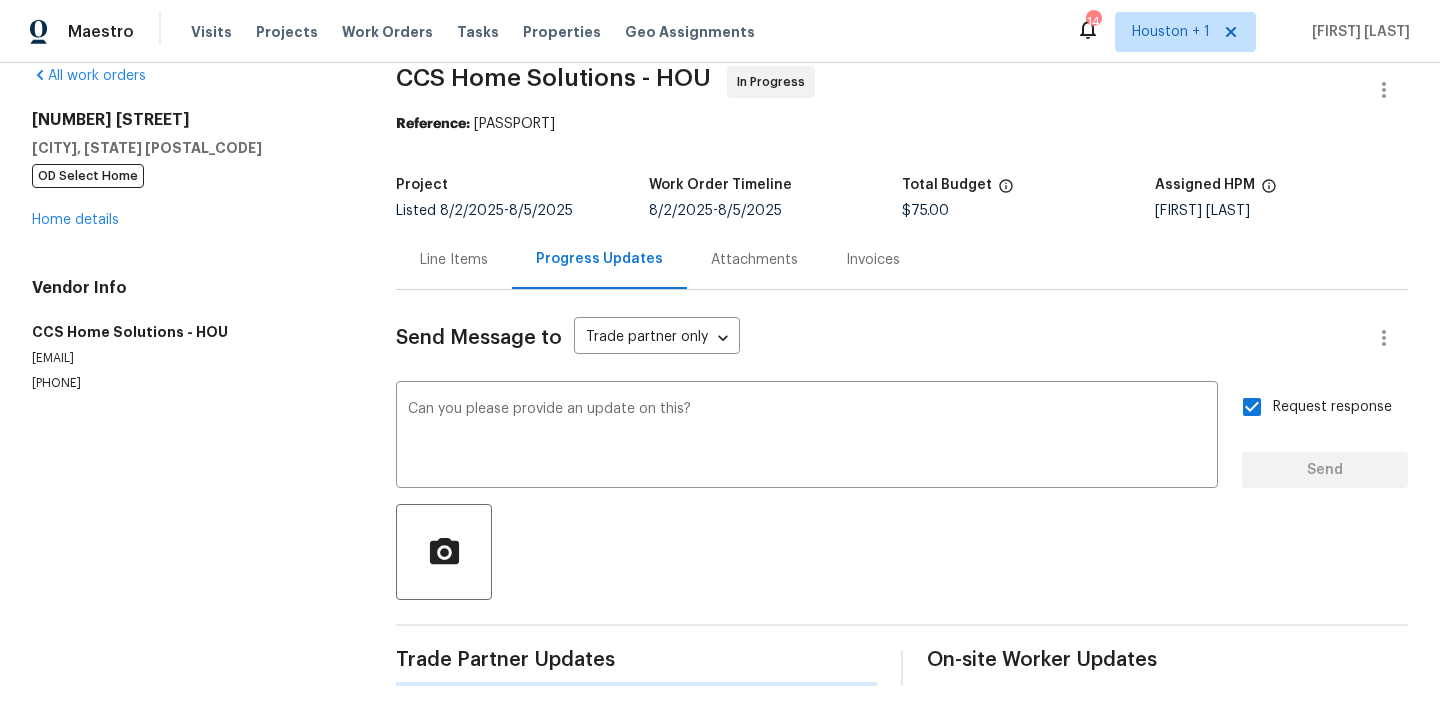 type 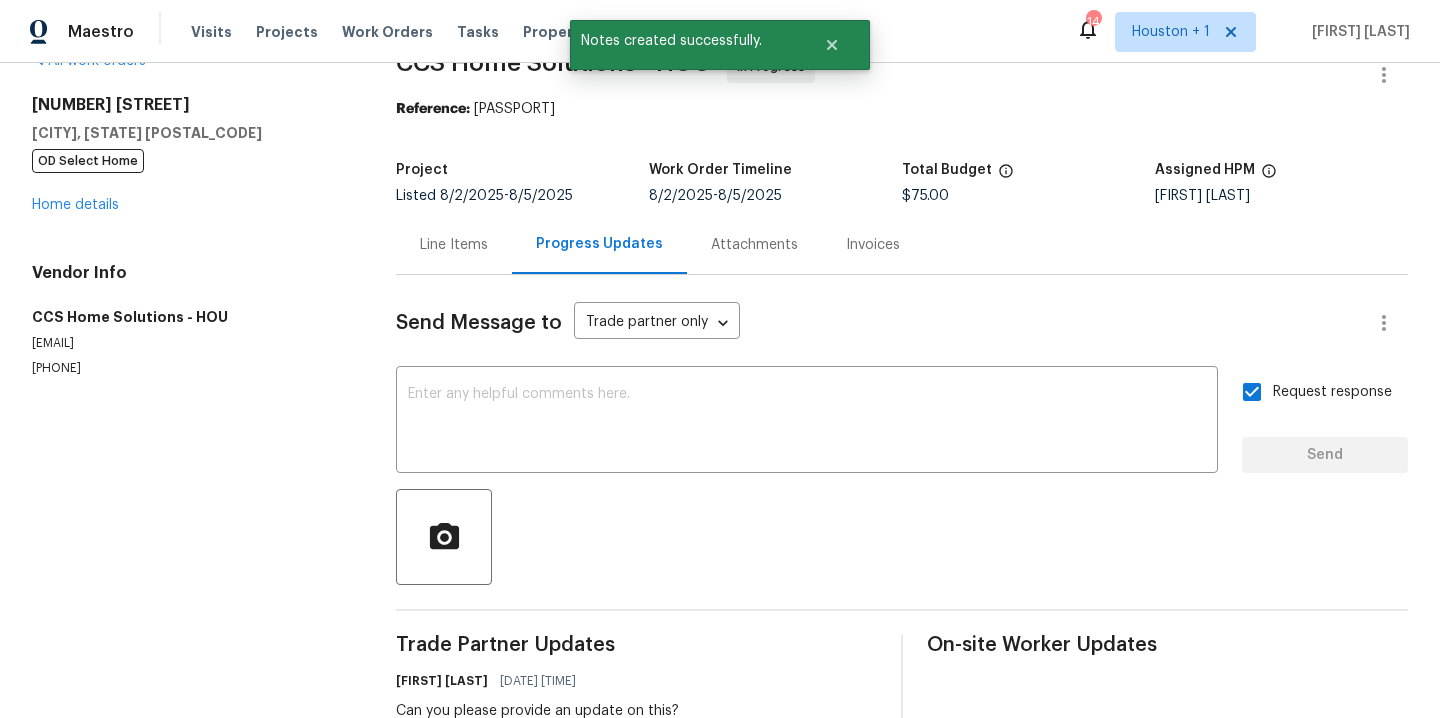 scroll, scrollTop: 86, scrollLeft: 0, axis: vertical 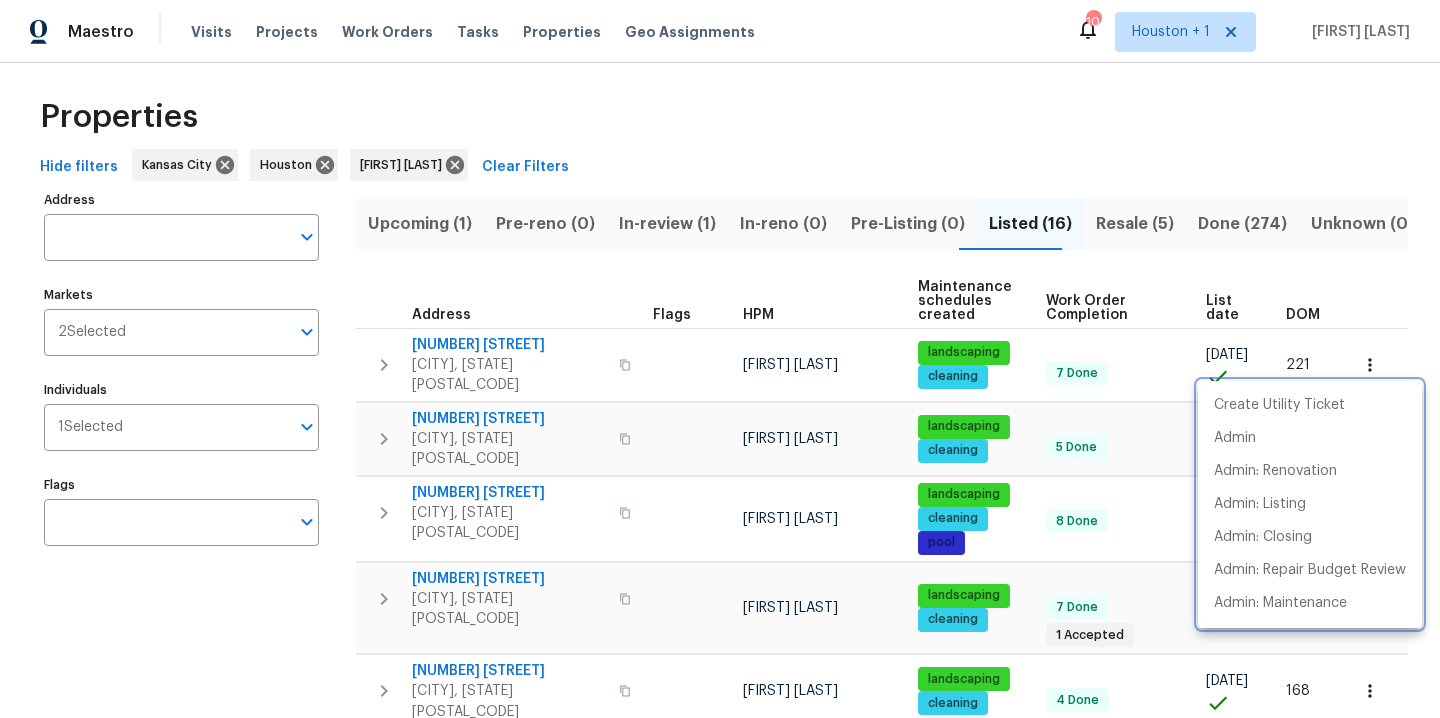 click at bounding box center (720, 359) 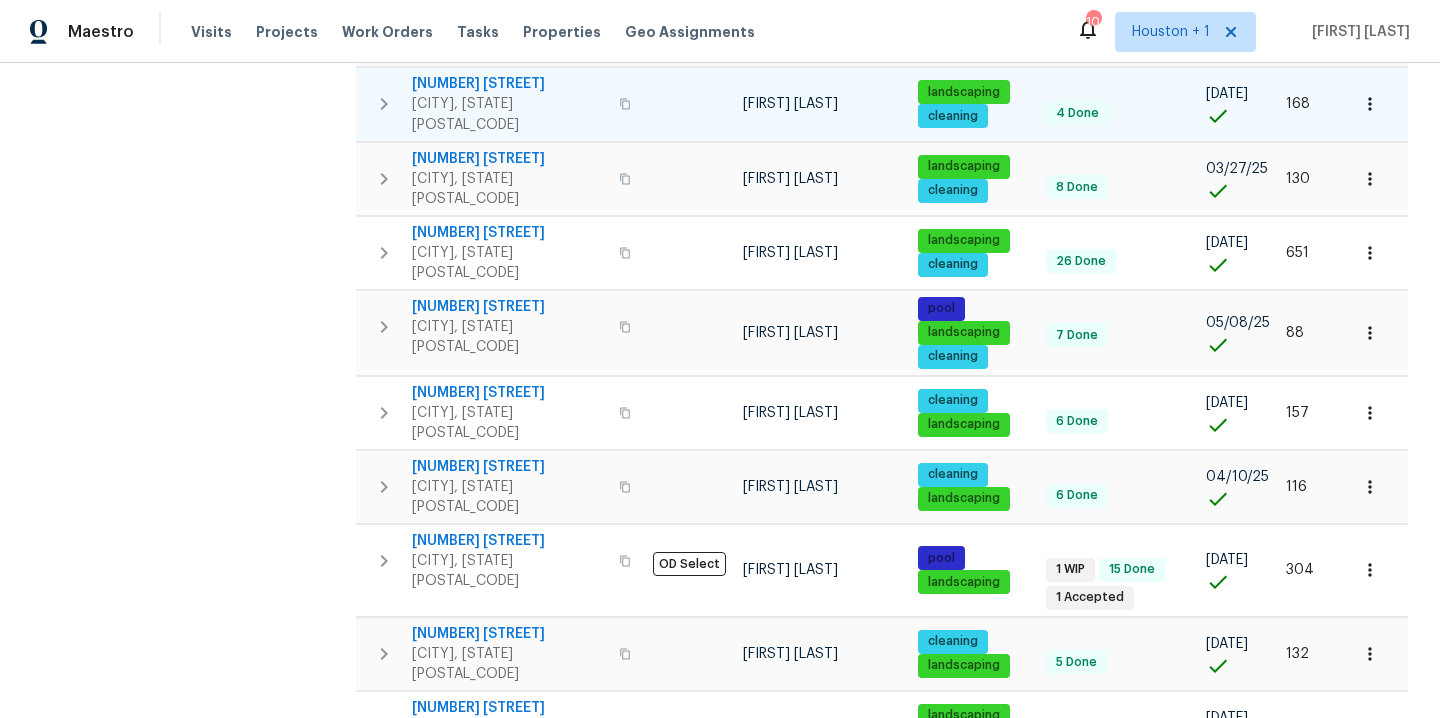 scroll, scrollTop: 812, scrollLeft: 0, axis: vertical 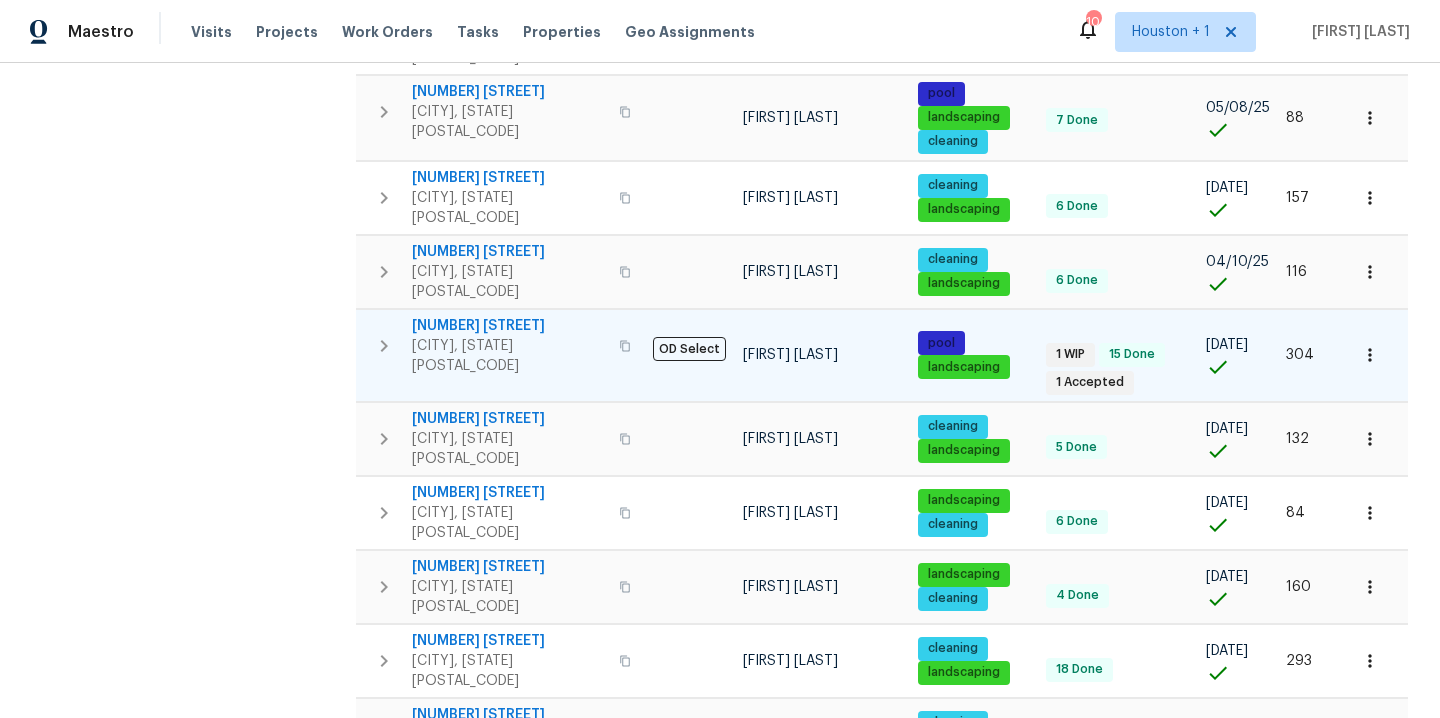 click on "5743 Ludington Dr" at bounding box center [509, 326] 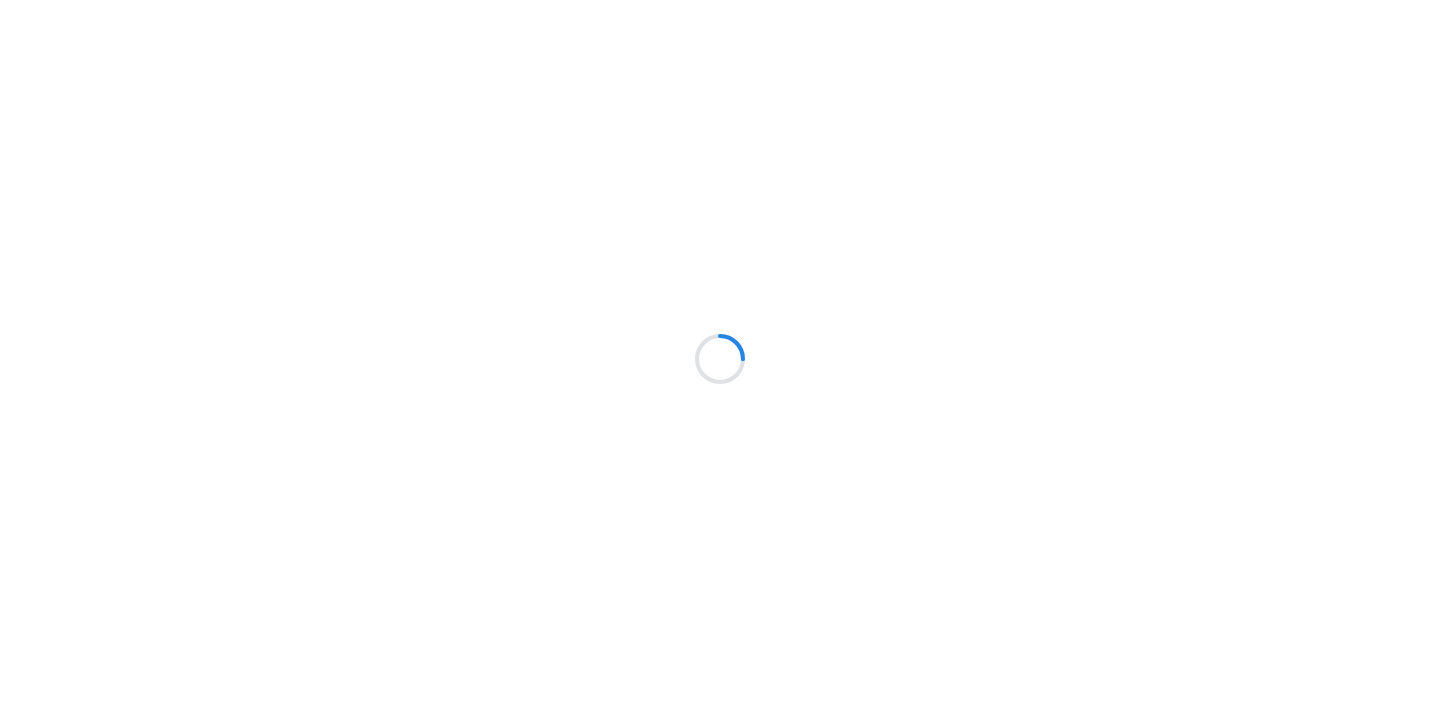 scroll, scrollTop: 0, scrollLeft: 0, axis: both 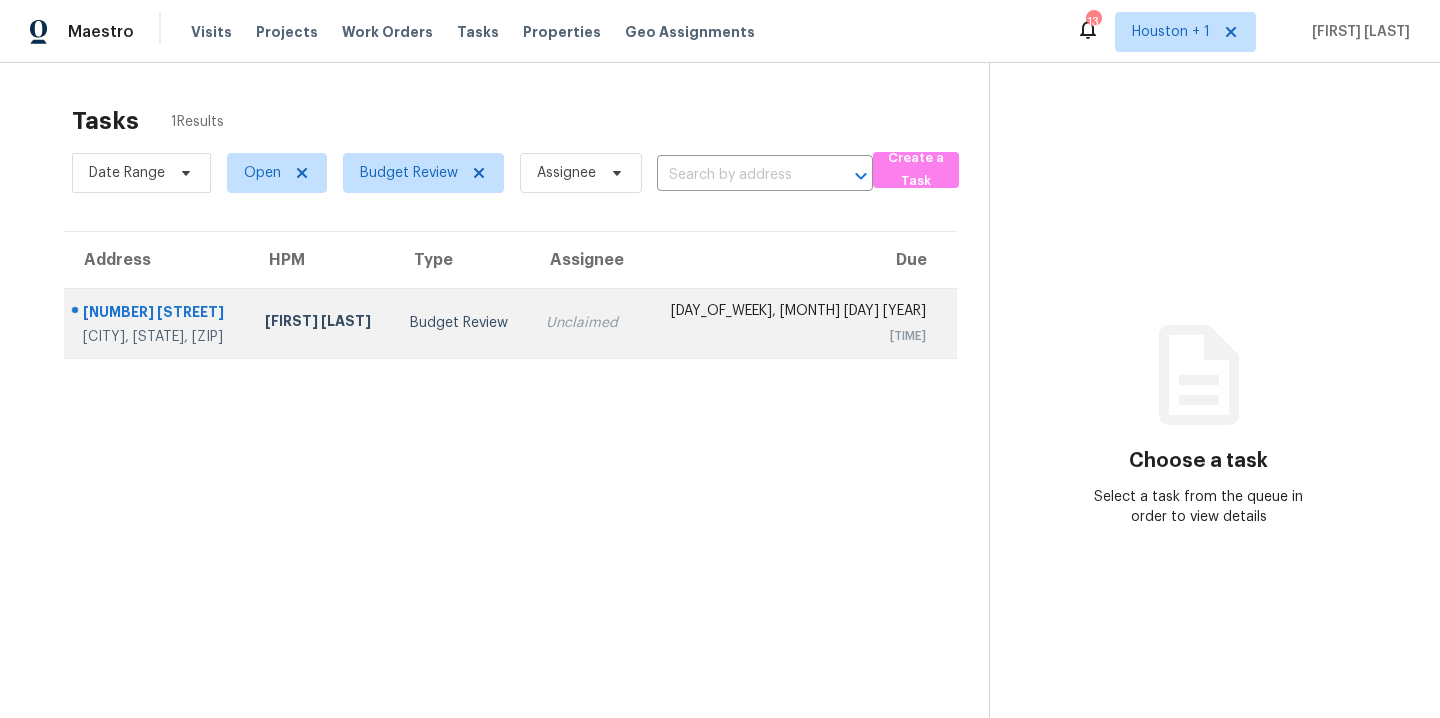 click on "Budget Review" at bounding box center (462, 323) 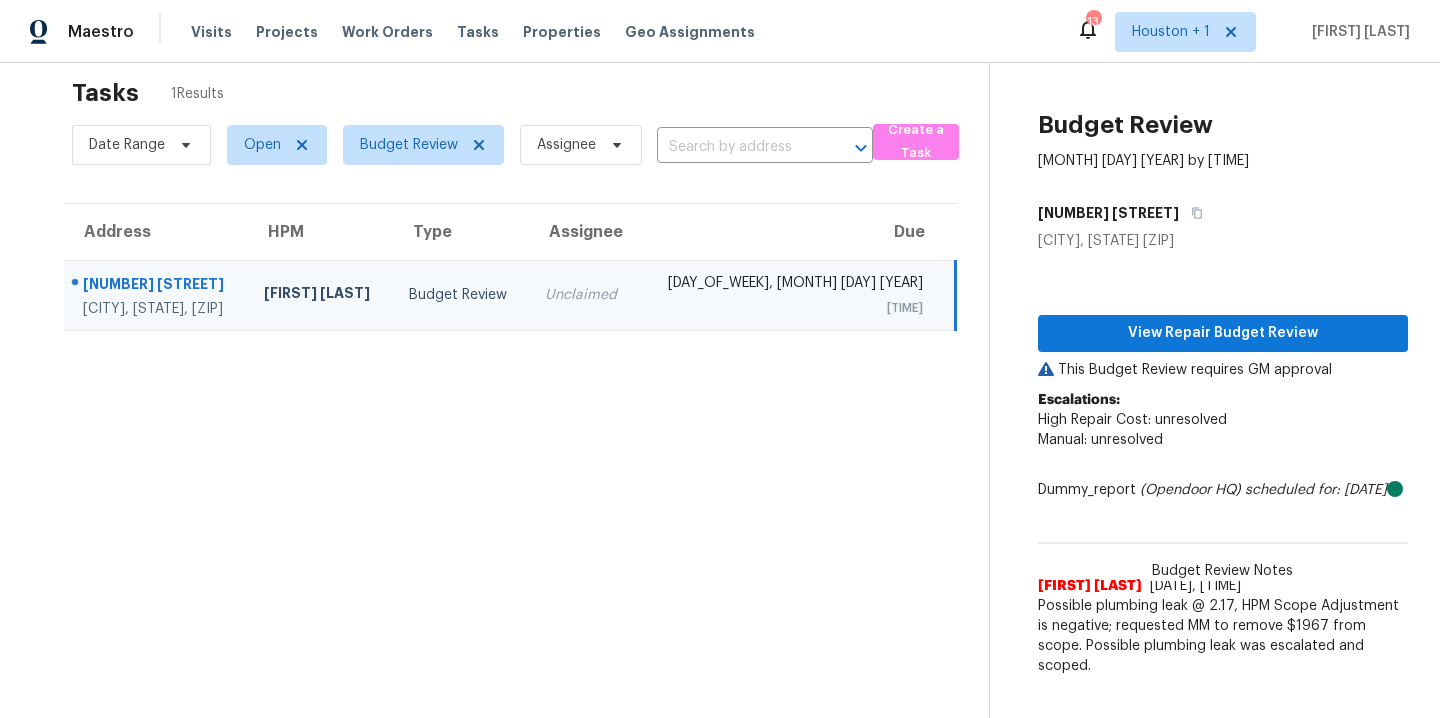 scroll, scrollTop: 78, scrollLeft: 0, axis: vertical 